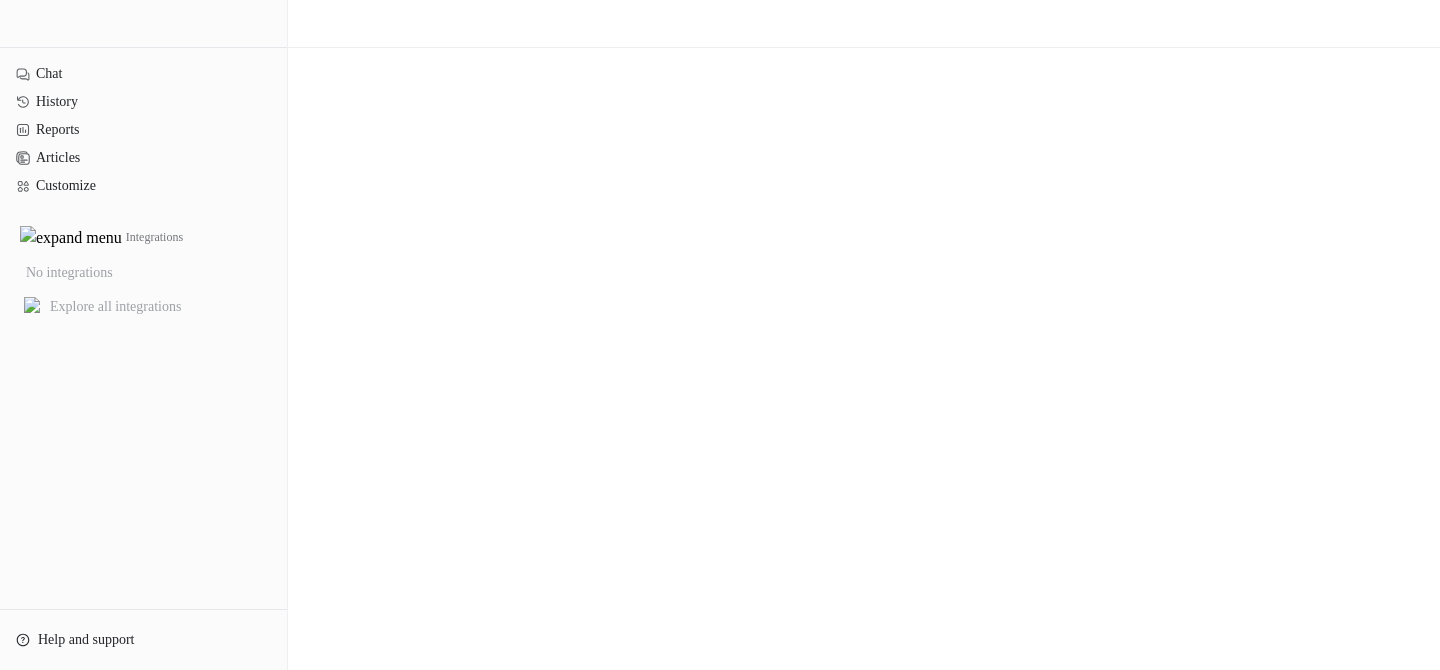 scroll, scrollTop: 0, scrollLeft: 0, axis: both 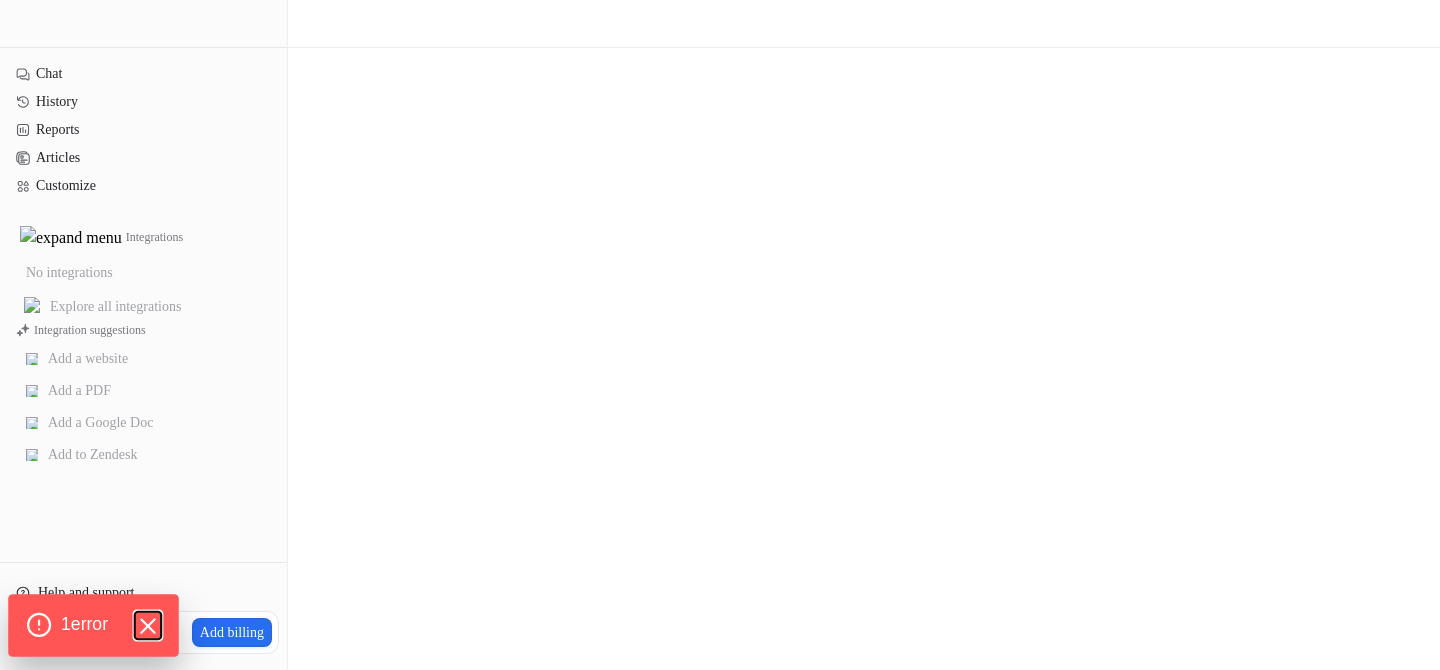 click 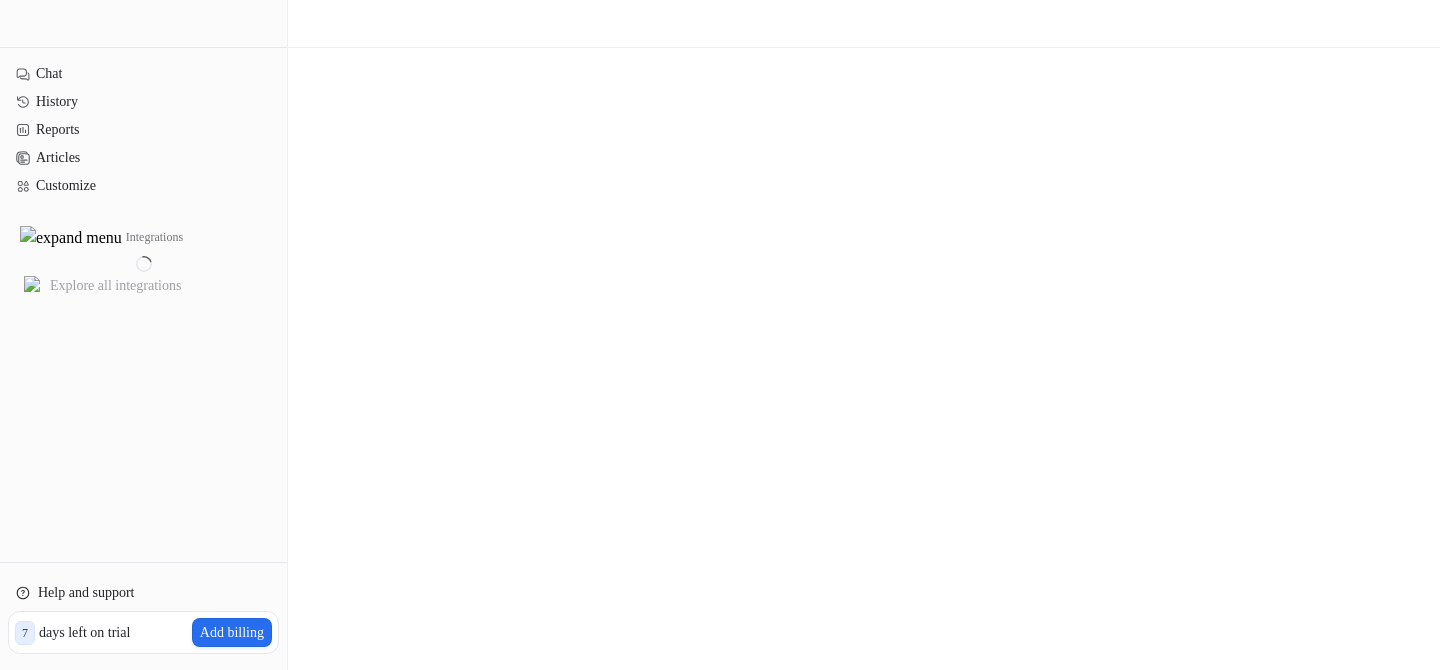 scroll, scrollTop: 0, scrollLeft: 0, axis: both 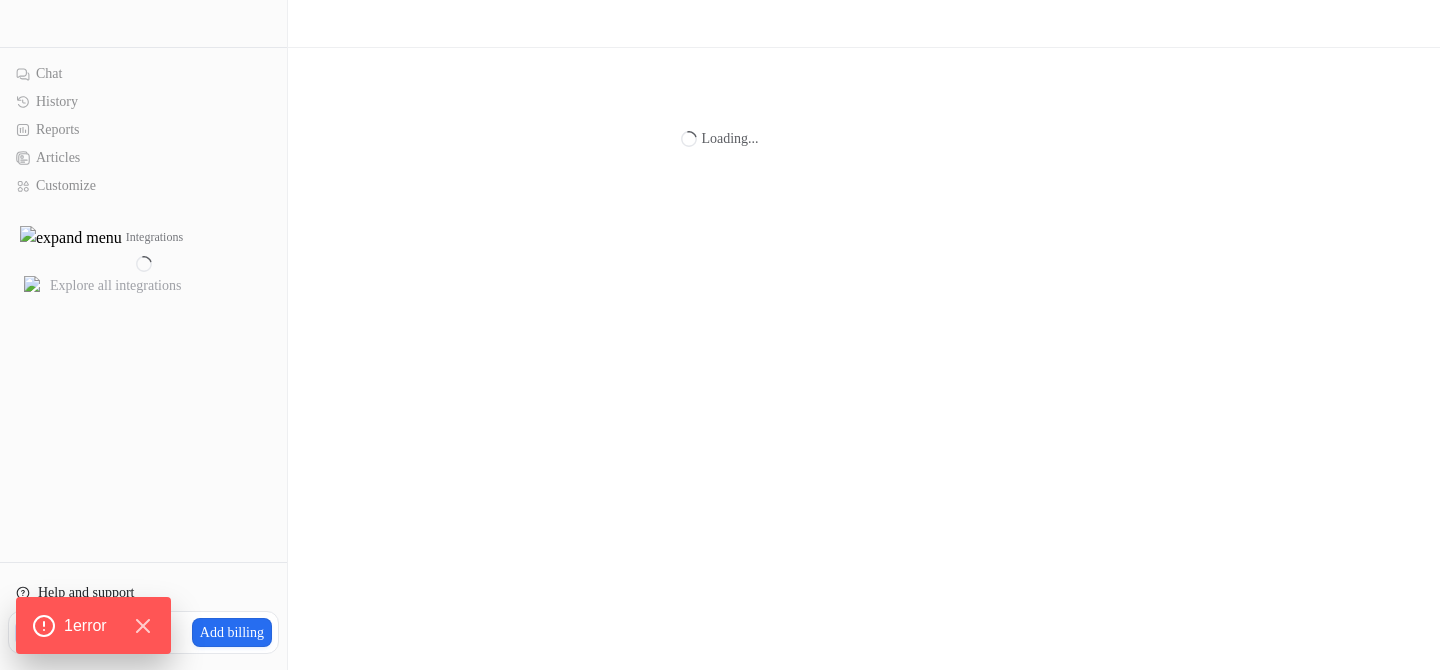 click on "Loading..." at bounding box center (720, 335) 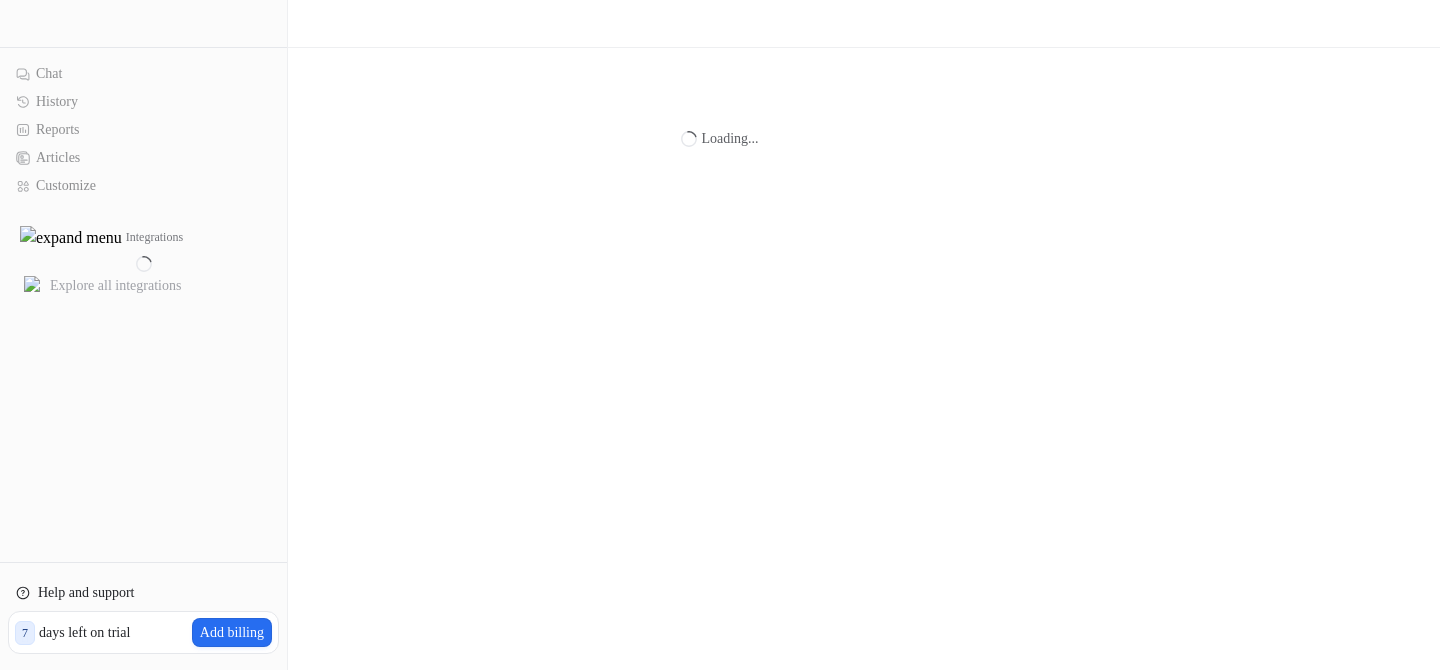 scroll, scrollTop: 0, scrollLeft: 0, axis: both 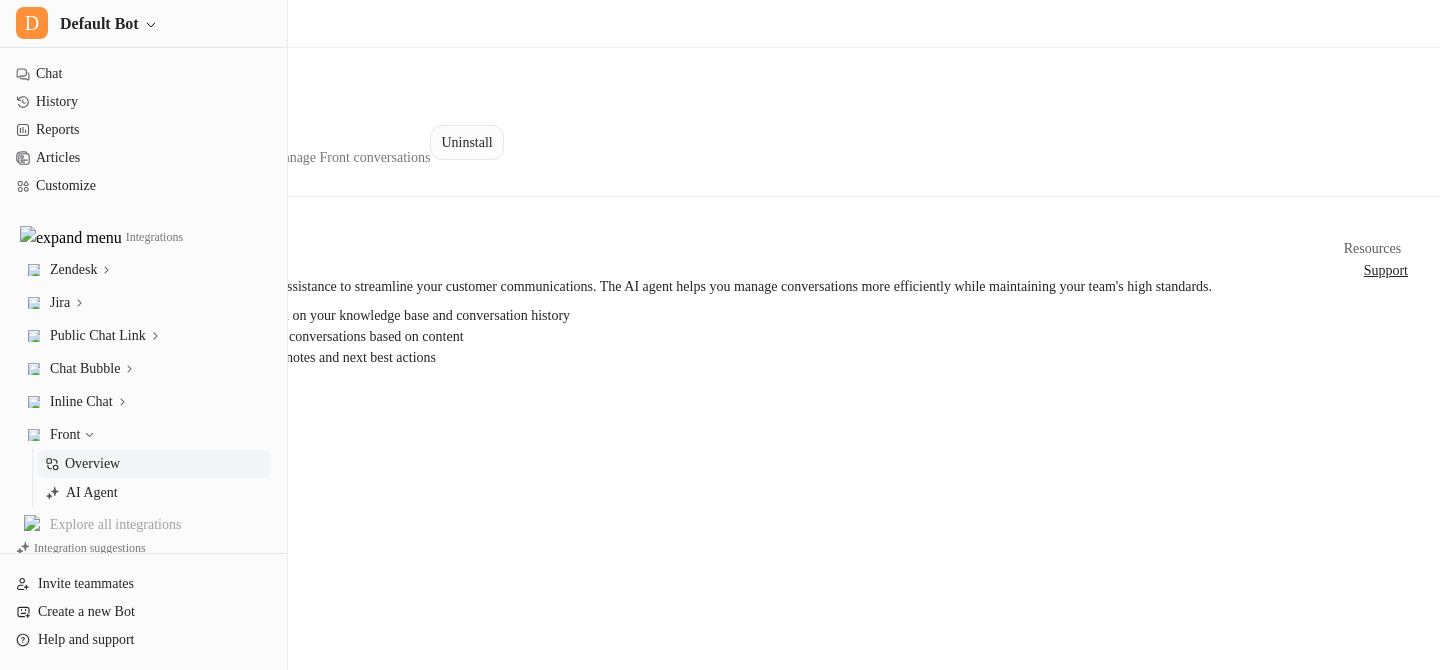 click on "Uninstall" at bounding box center [466, 142] 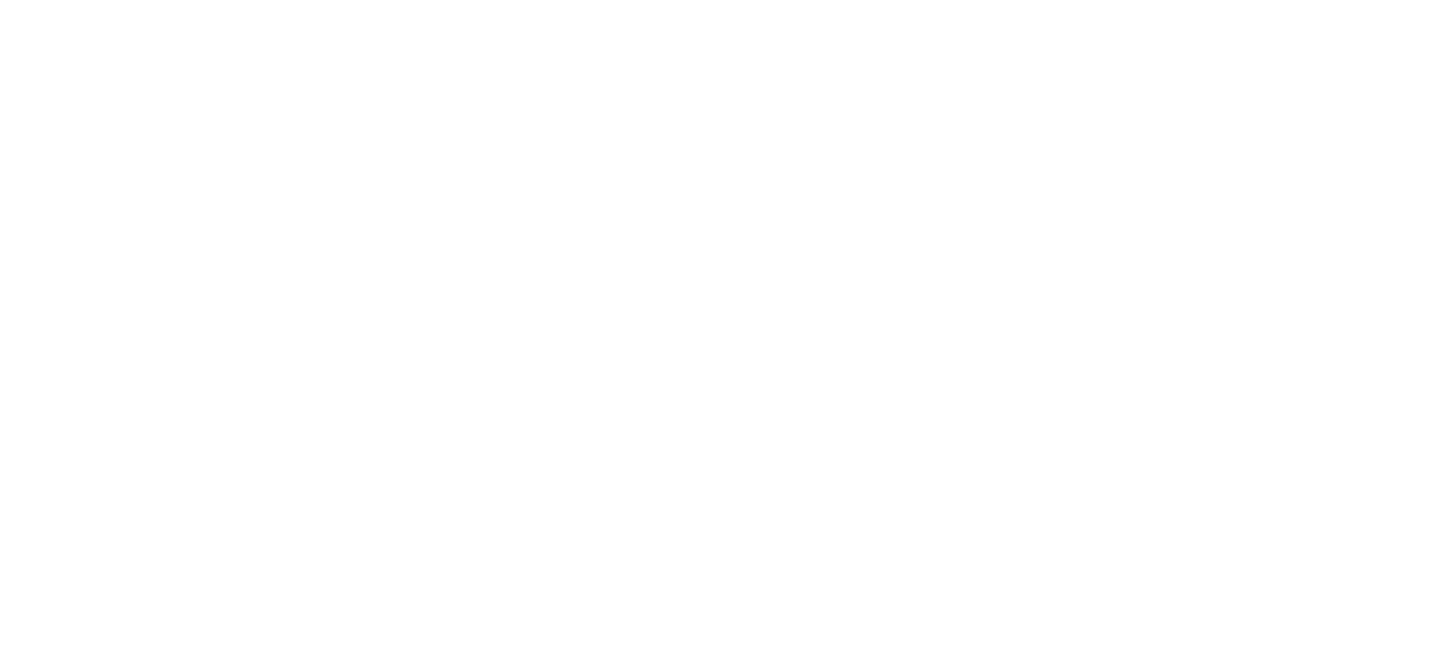 scroll, scrollTop: 0, scrollLeft: 0, axis: both 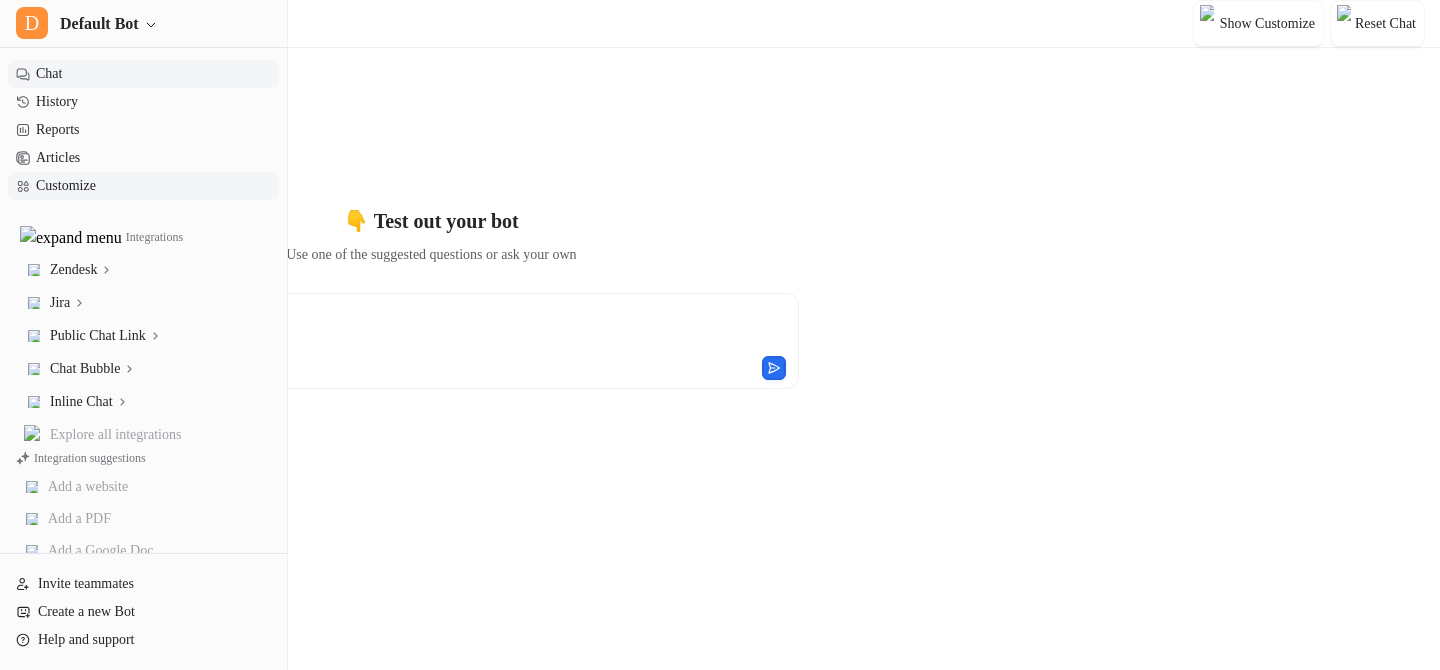 type on "**********" 